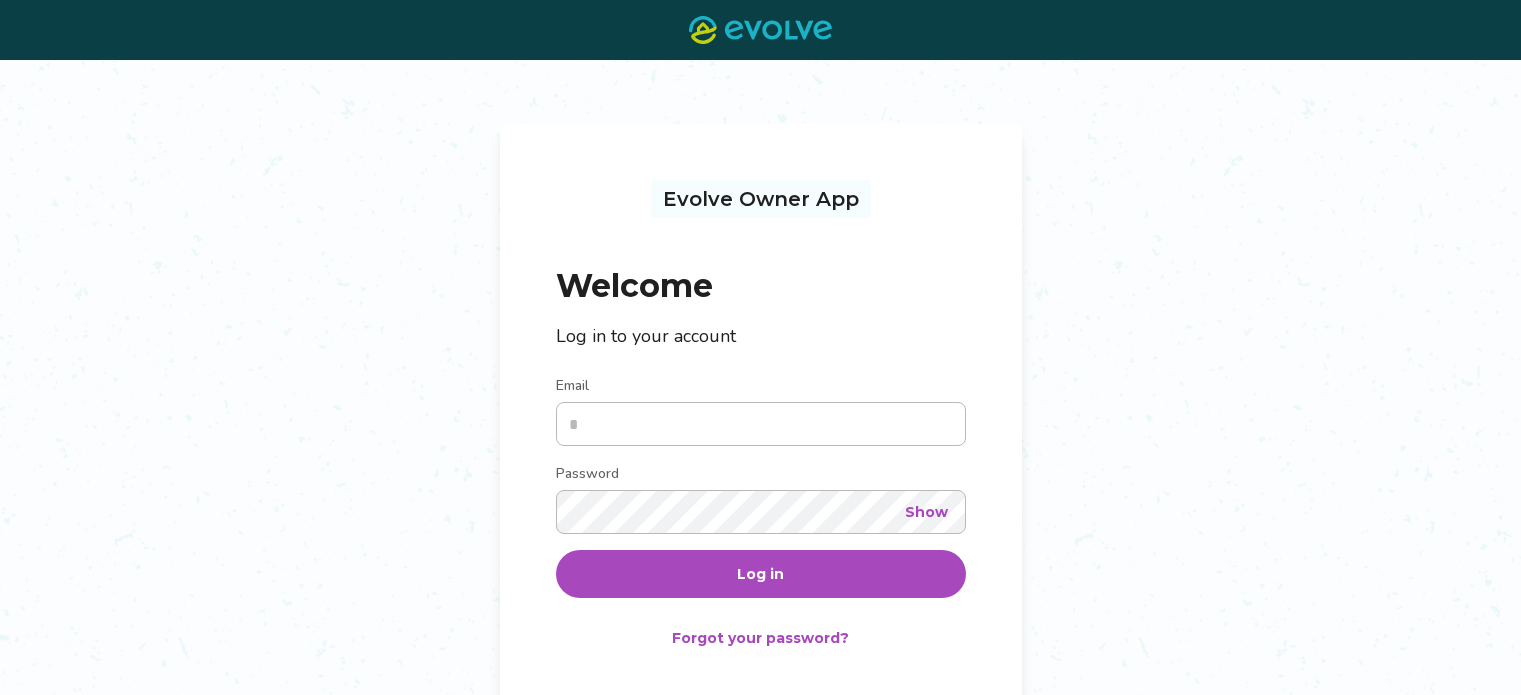 scroll, scrollTop: 0, scrollLeft: 0, axis: both 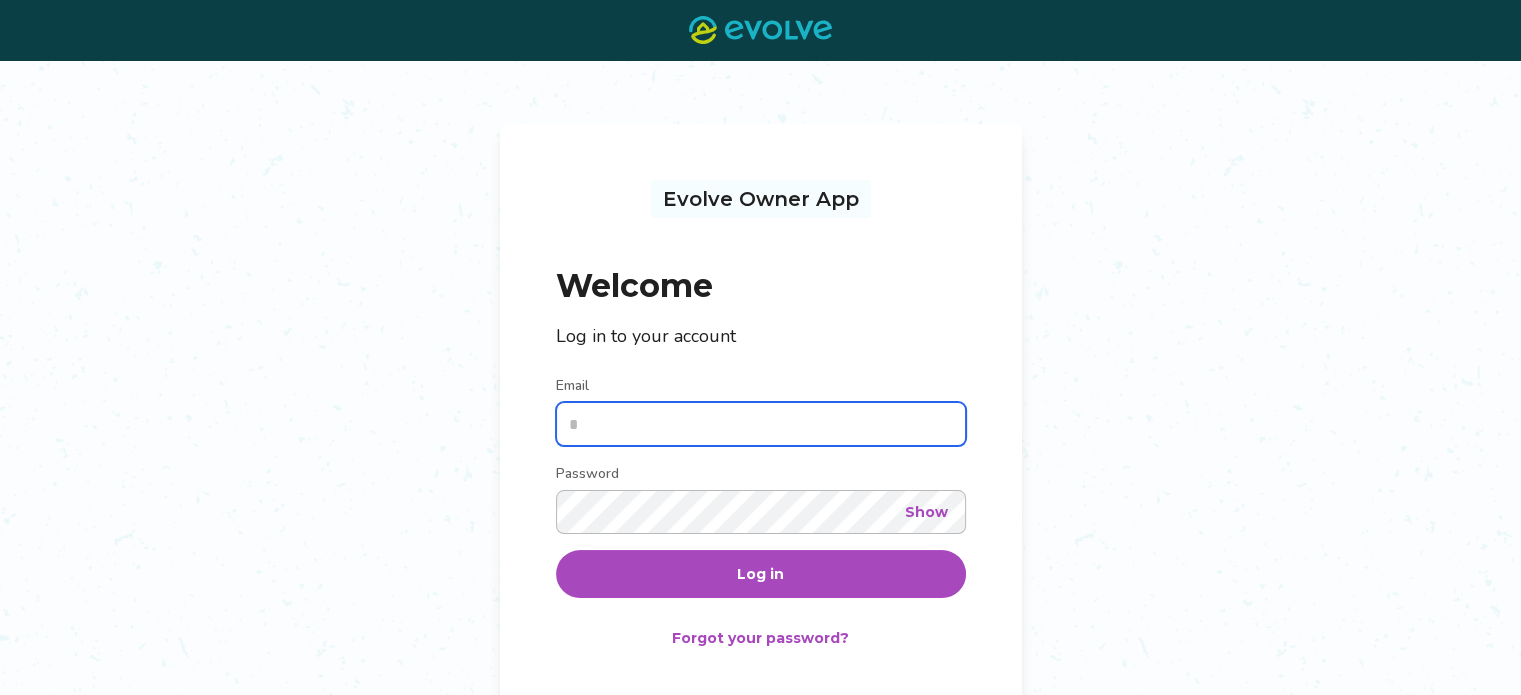 type on "**********" 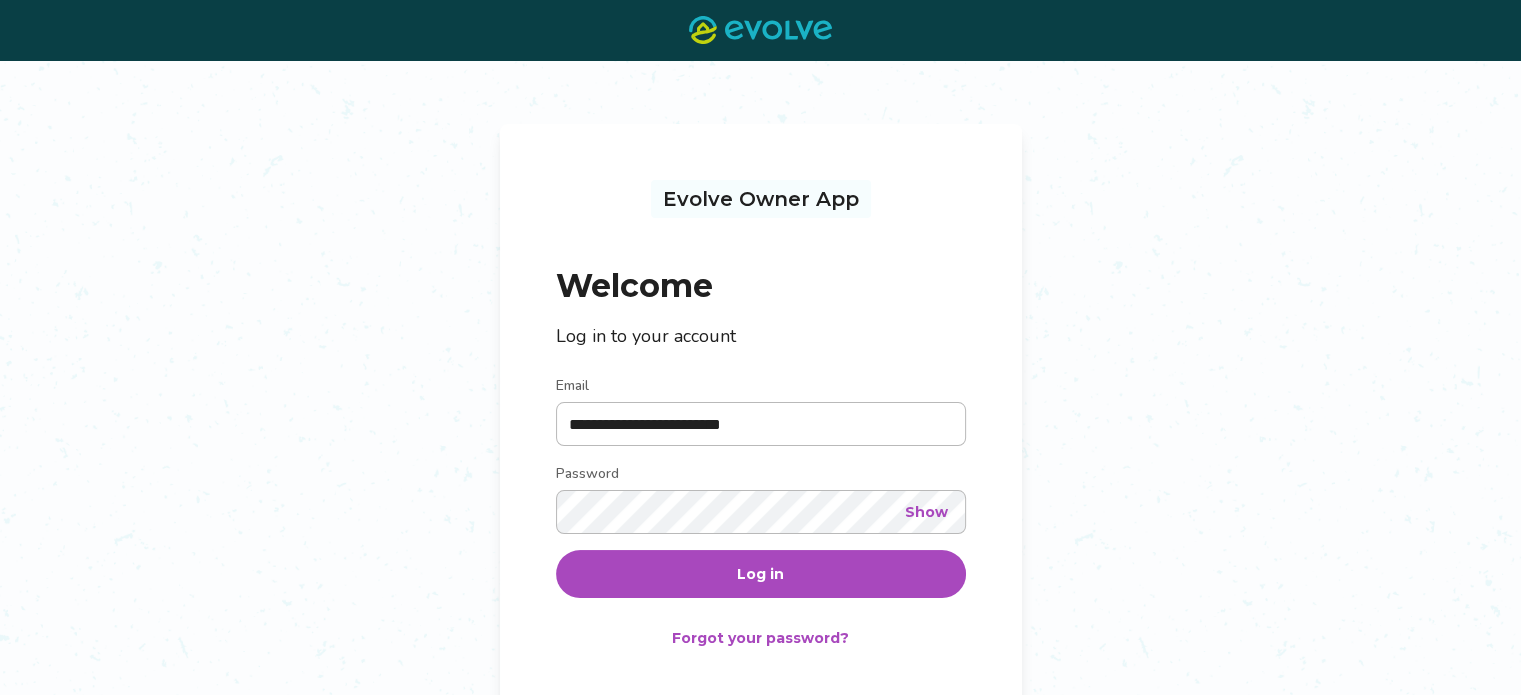 click on "Log in" at bounding box center [760, 574] 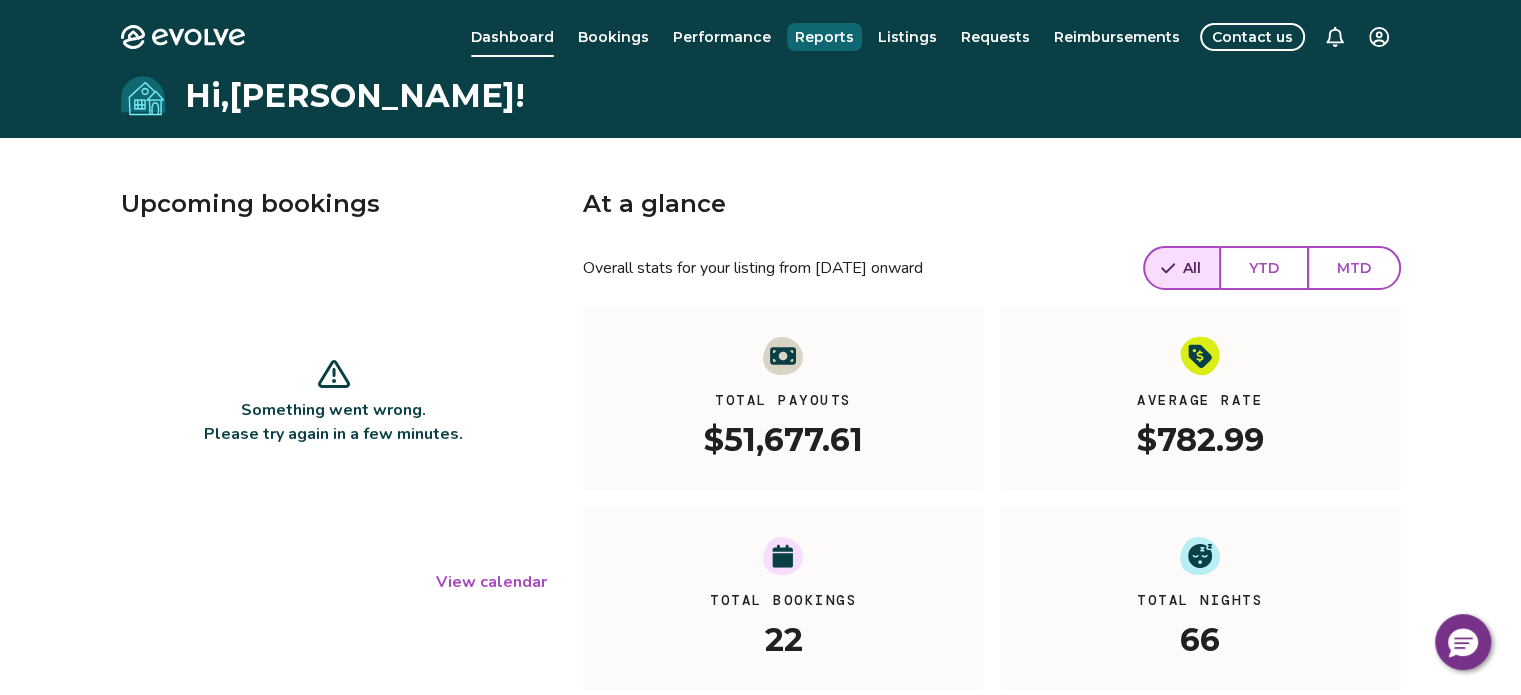 click on "Reports" at bounding box center [824, 37] 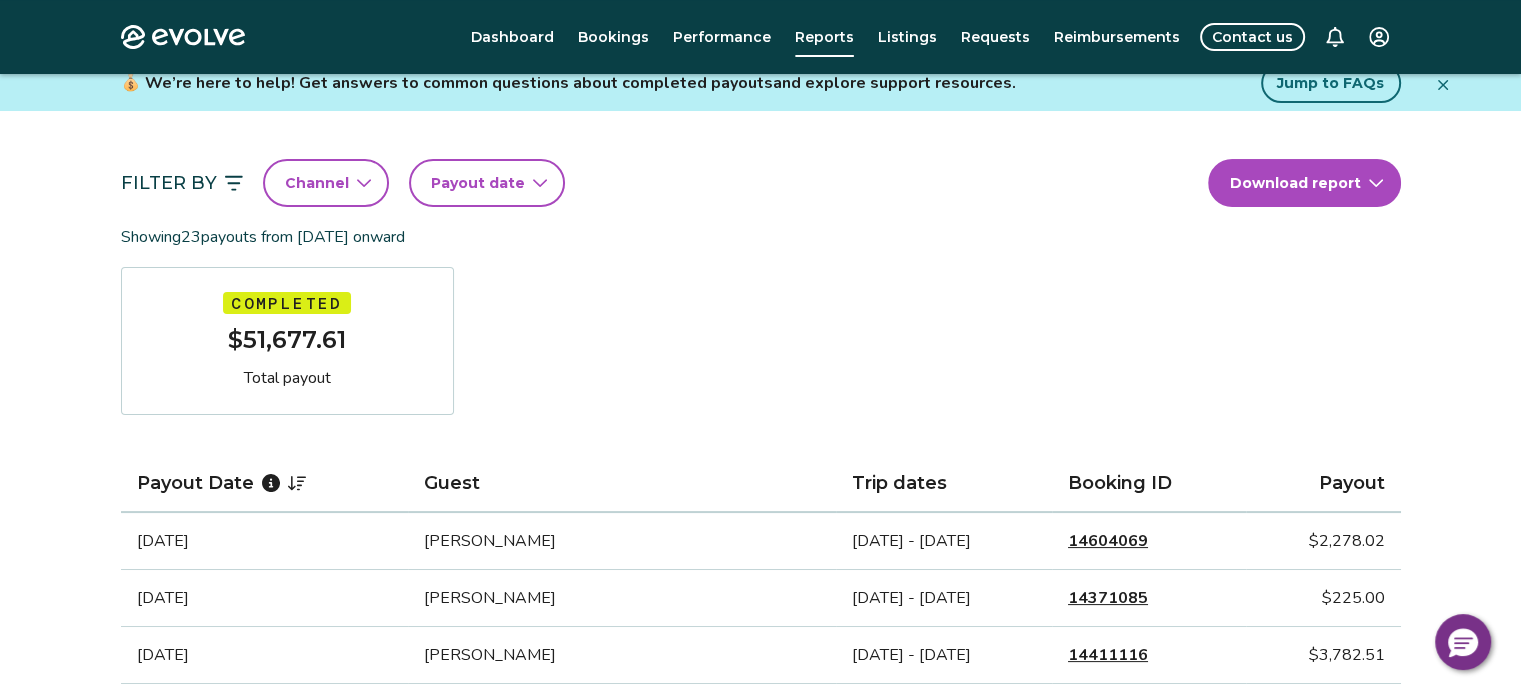 scroll, scrollTop: 0, scrollLeft: 0, axis: both 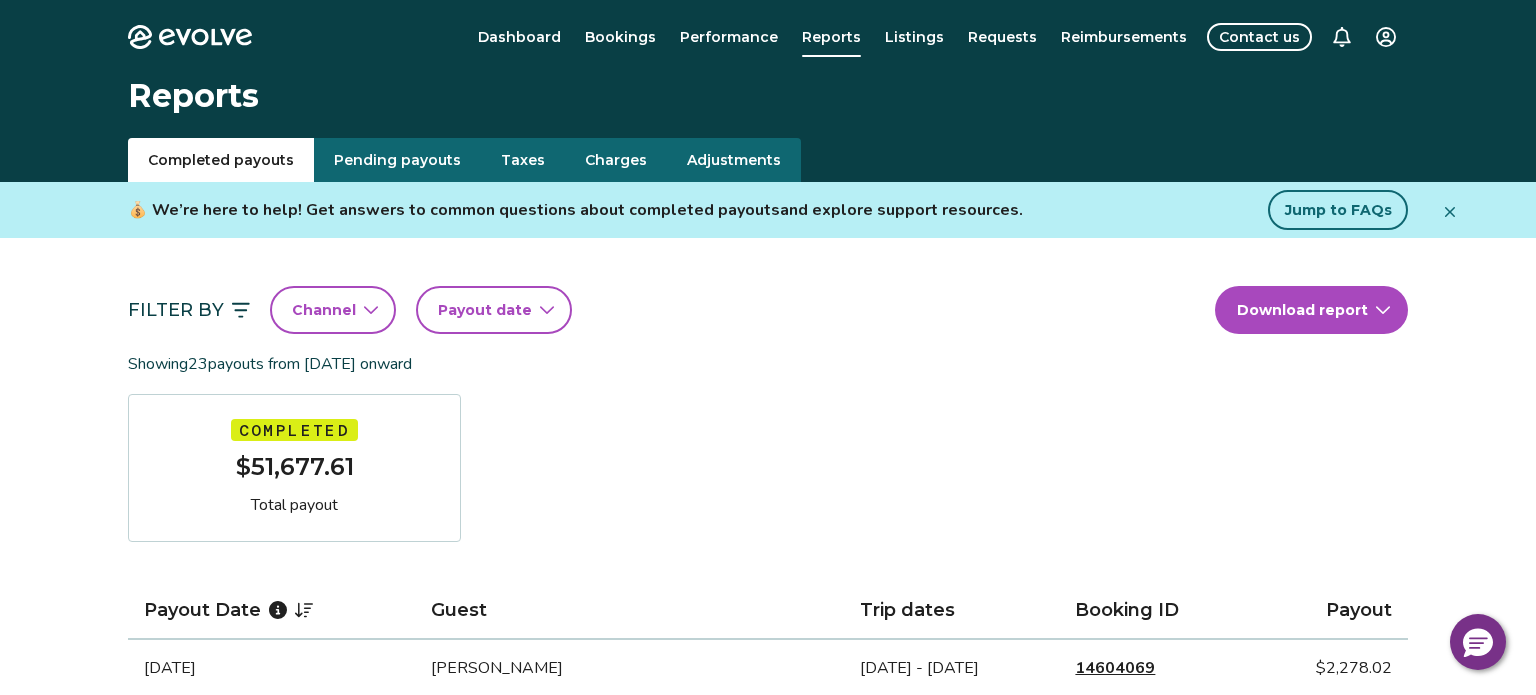 click on "Evolve Dashboard Bookings Performance Reports Listings Requests Reimbursements Contact us Reports Completed payouts Pending payouts Taxes Charges Adjustments 💰 We’re here to help! Get answers to common questions about   completed payouts  and explore support resources. Jump to FAQs Filter By  Channel Payout date Download   report Showing  23  payouts   from [DATE] onward Completed $51,677.61 Total payout Payout Date Guest Trip dates Booking ID Payout [DATE] [PERSON_NAME] [DATE] - [DATE] 14604069 $2,278.02 [DATE] [PERSON_NAME] [DATE] - [DATE] 14371085 $225.00 [DATE] [PERSON_NAME] [DATE] - [DATE] 14411116 $3,782.51 [DATE] [PERSON_NAME] [DATE] - [DATE] 14371085 $4,917.28 [DATE] [PERSON_NAME] [DATE] - [DATE] 14585540 $1,874.91 [DATE] [PERSON_NAME] [DATE] - [DATE] 14466561 $4,043.70 [DATE] [PERSON_NAME] [PERSON_NAME] [DATE] - [DATE] 14569118 $1,803.30 [DATE] [PERSON_NAME] [DATE] - [DATE] 14539084 1 2 20" at bounding box center (768, 1297) 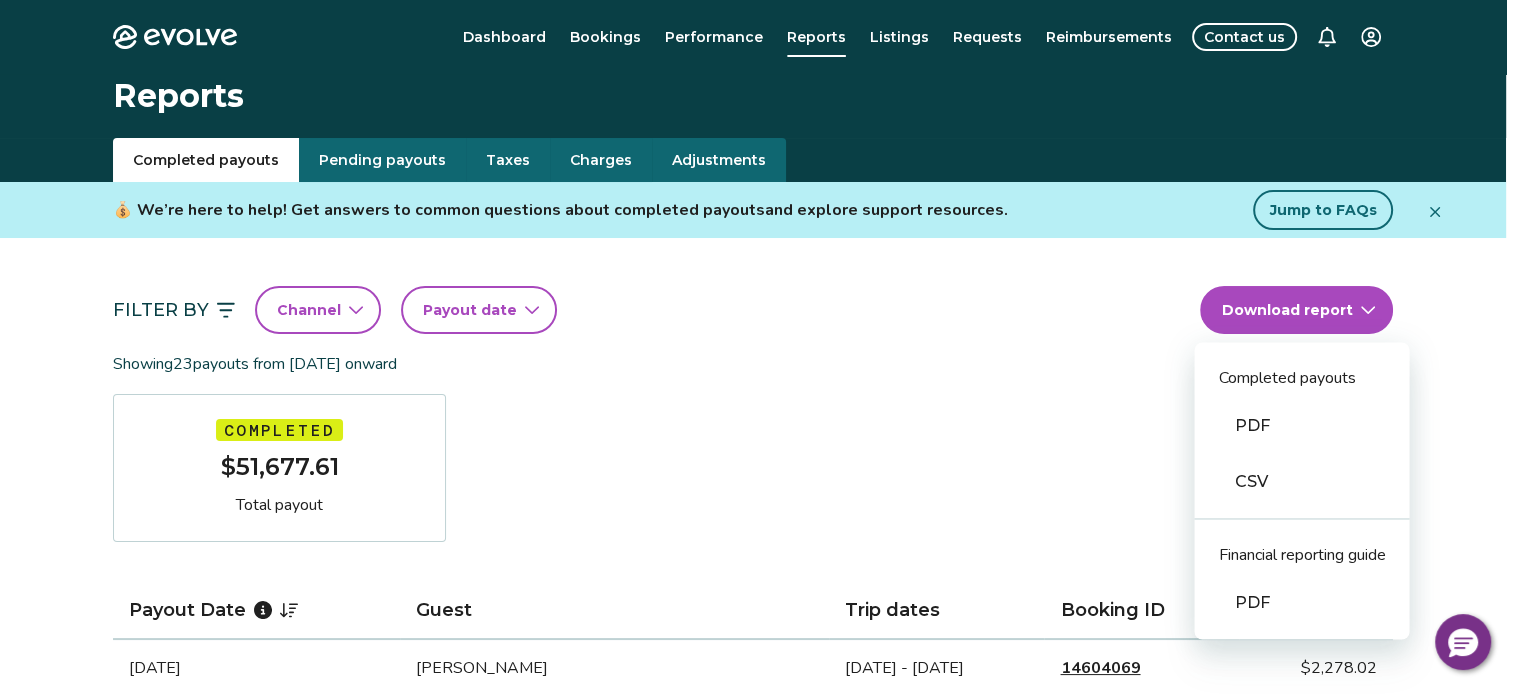 click on "Evolve Dashboard Bookings Performance Reports Listings Requests Reimbursements Contact us Reports Completed payouts Pending payouts Taxes Charges Adjustments 💰 We’re here to help! Get answers to common questions about   completed payouts  and explore support resources. Jump to FAQs Filter By  Channel Payout date Download   report Completed payouts PDF CSV Financial reporting guide PDF Showing  23  payouts   from [DATE] onward Completed $51,677.61 Total payout Payout Date Guest Trip dates Booking ID Payout [DATE] [PERSON_NAME] [DATE] - [DATE] 14604069 $2,278.02 [DATE] [PERSON_NAME] [DATE] - [DATE] 14371085 $225.00 [DATE] [PERSON_NAME] [DATE] - [DATE] 14411116 $3,782.51 [DATE] [PERSON_NAME] [DATE] - [DATE] 14371085 $4,917.28 [DATE] [PERSON_NAME] [DATE] - [DATE] 14585540 $1,874.91 [DATE] [PERSON_NAME] [DATE] - [DATE] 14466561 $4,043.70 [DATE] [PERSON_NAME] [PERSON_NAME] [DATE] - [DATE] 14569118 $1,803.30 14539084" at bounding box center [760, 1297] 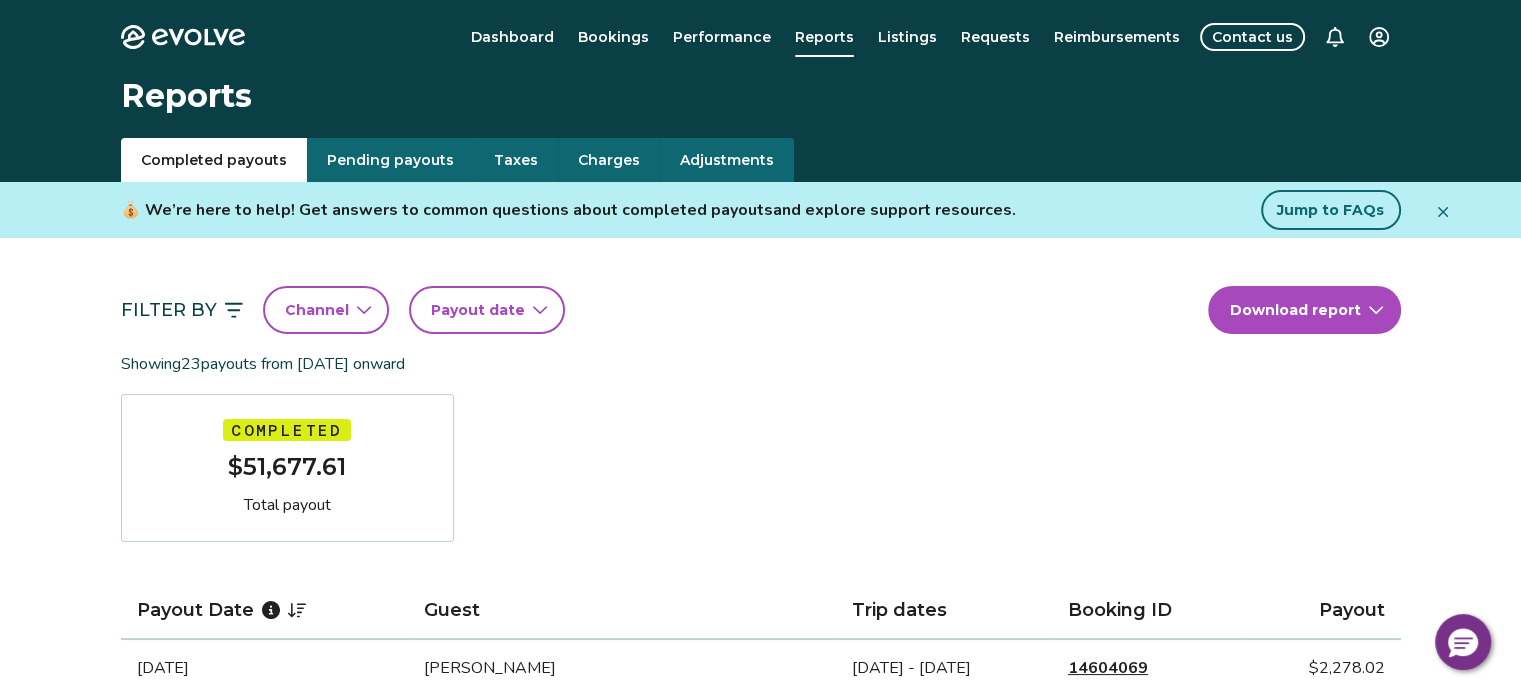 click 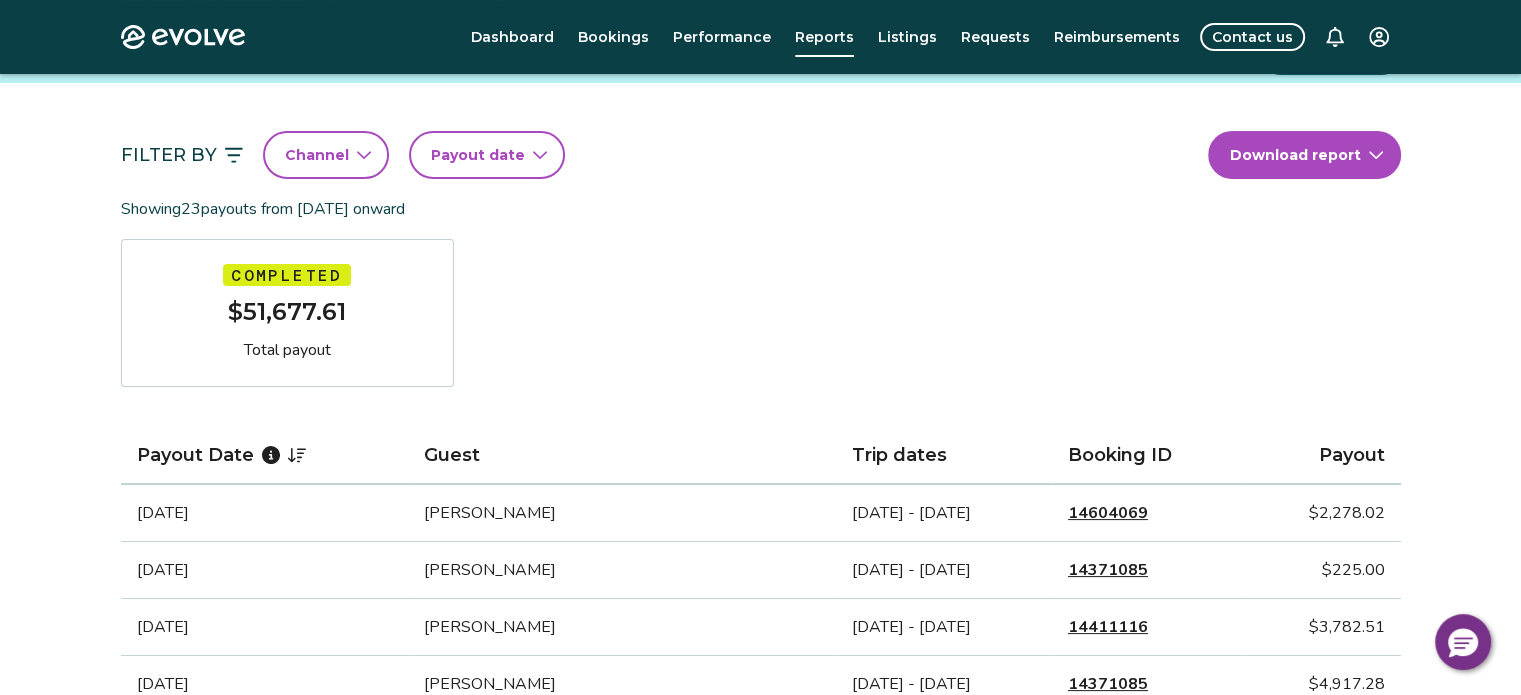 scroll, scrollTop: 0, scrollLeft: 0, axis: both 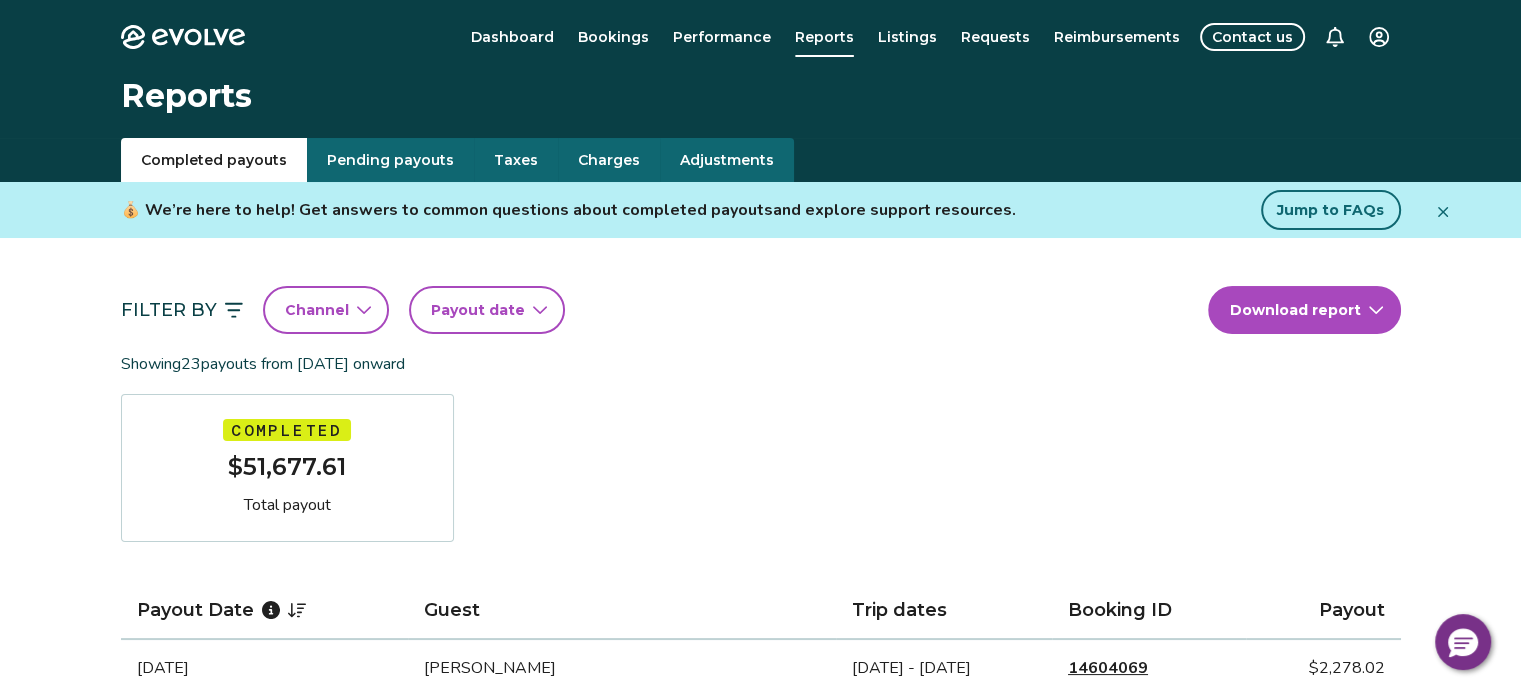 click 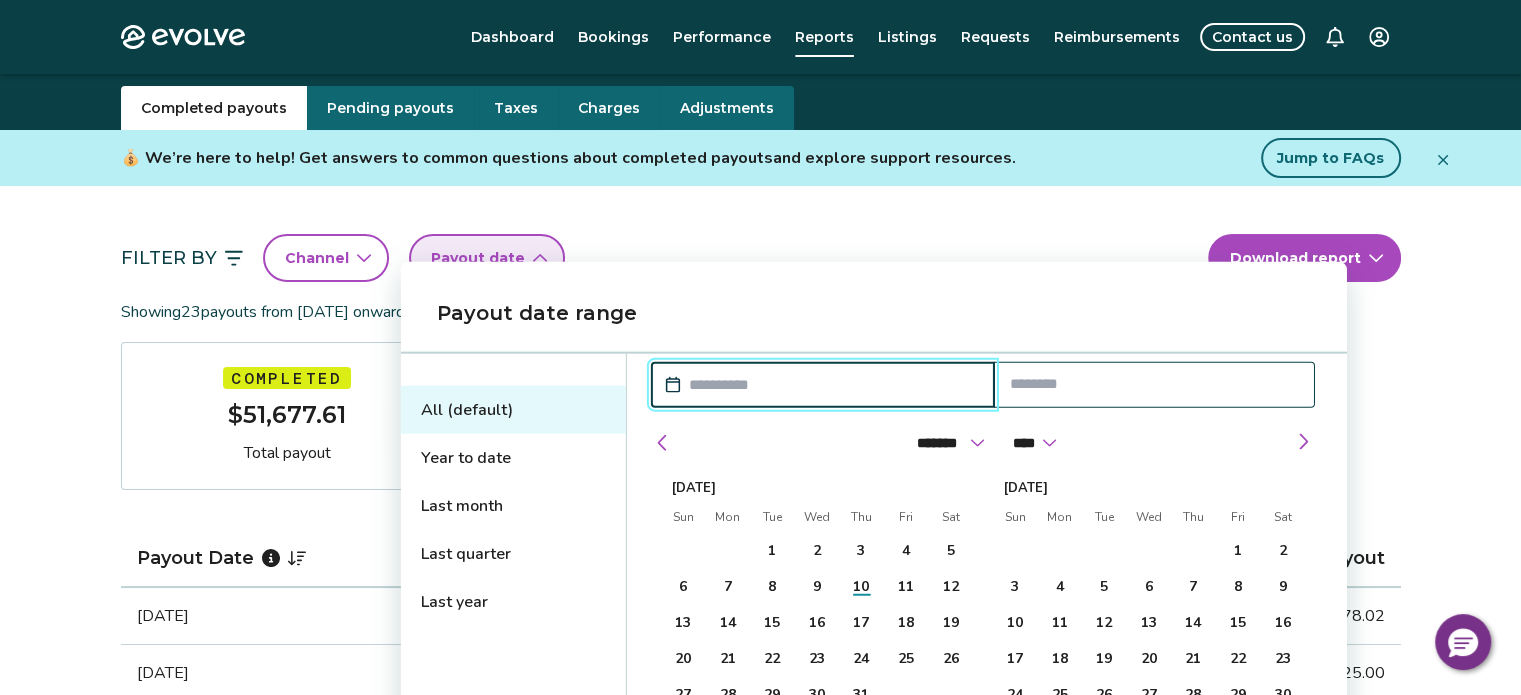 scroll, scrollTop: 82, scrollLeft: 0, axis: vertical 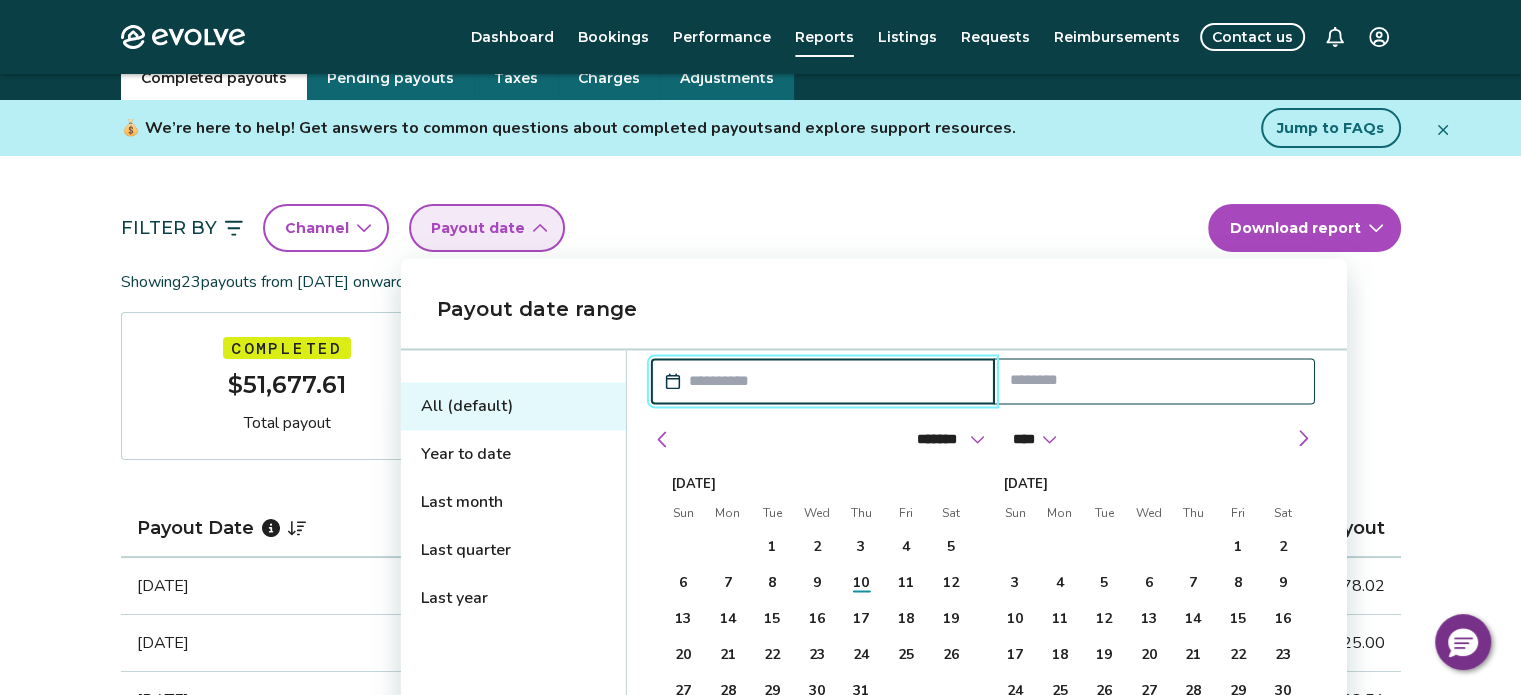 click on "Last quarter" at bounding box center [513, 550] 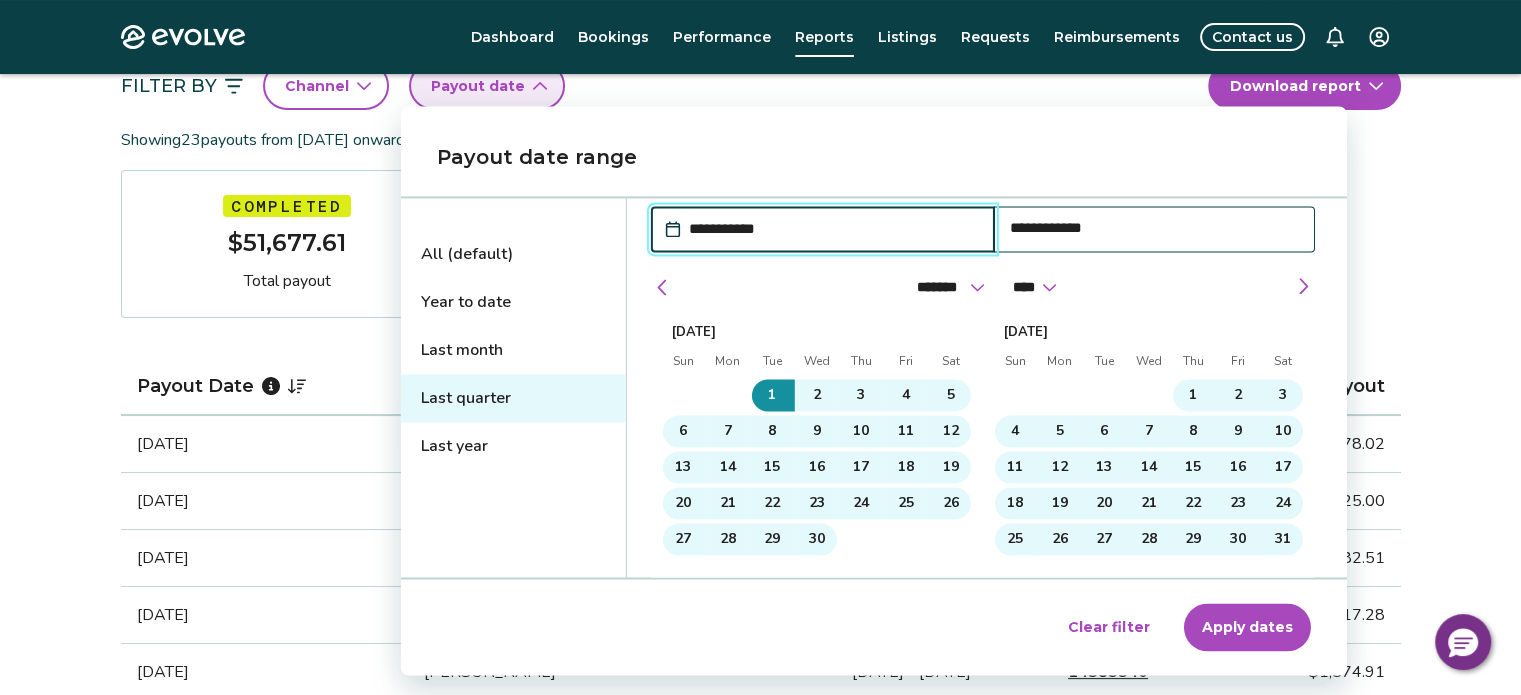 scroll, scrollTop: 240, scrollLeft: 0, axis: vertical 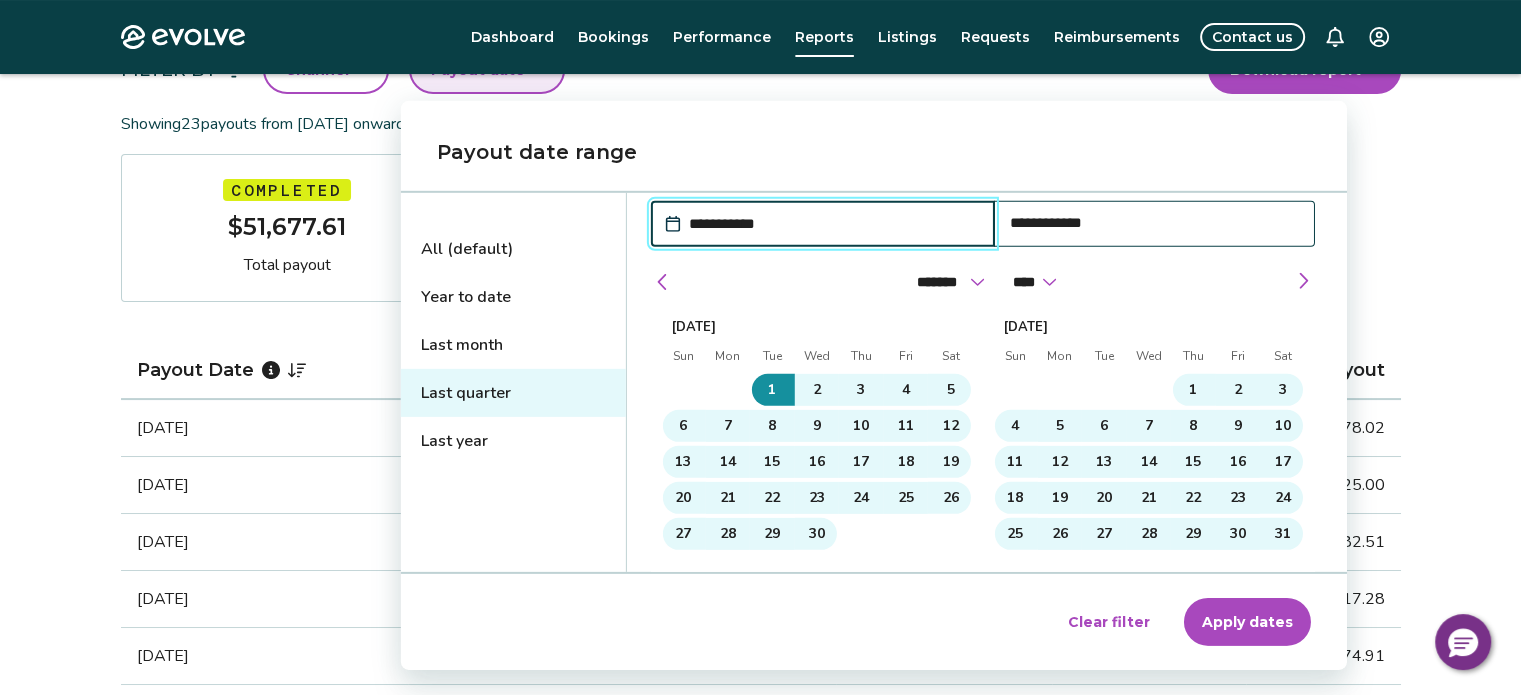 click on "Apply dates" at bounding box center [1247, 622] 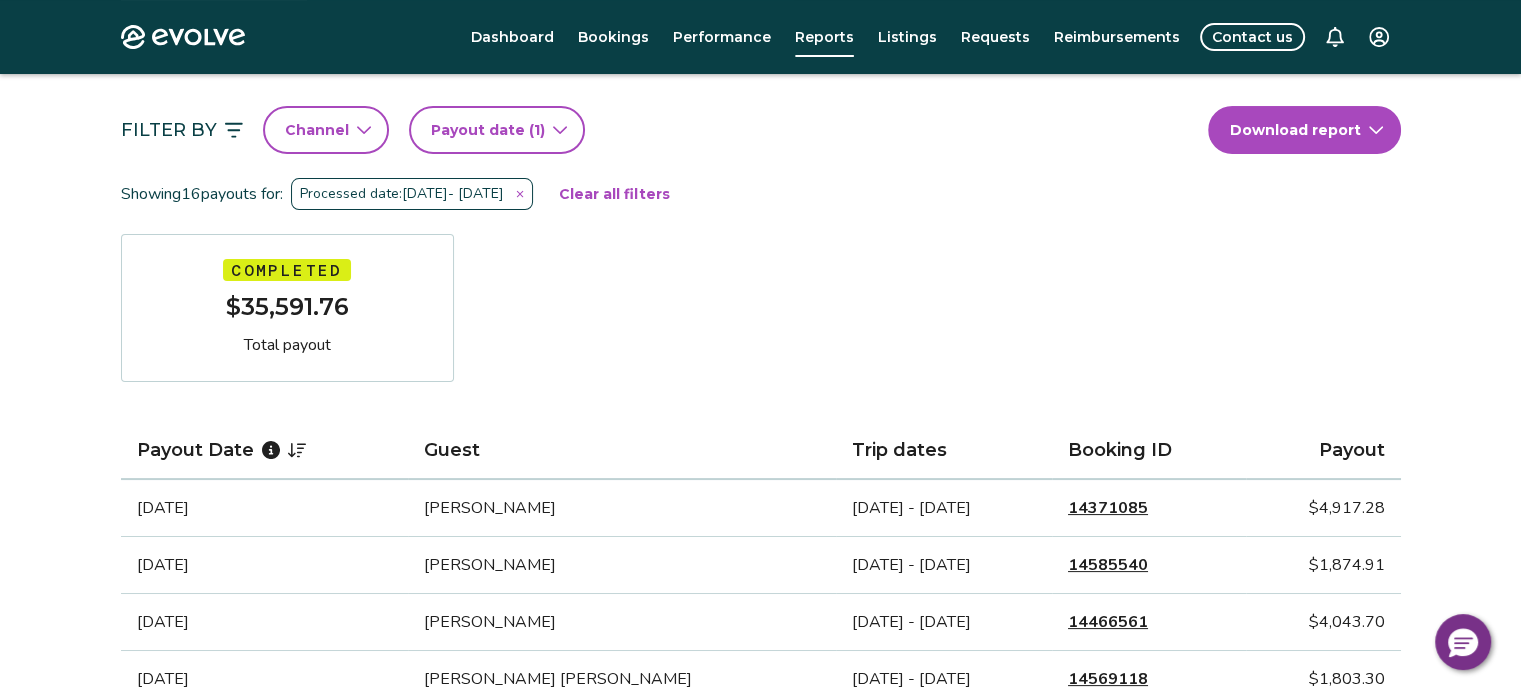 scroll, scrollTop: 0, scrollLeft: 0, axis: both 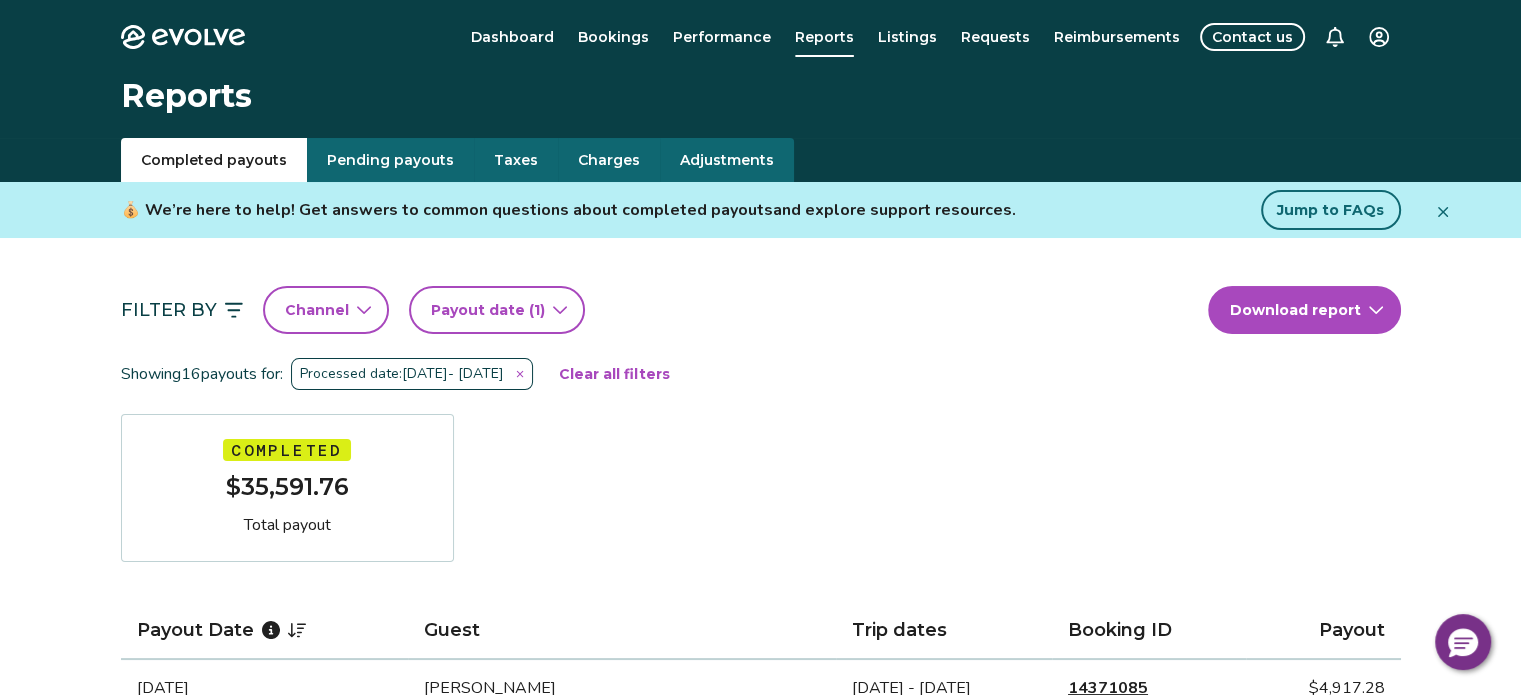 click on "Evolve Dashboard Bookings Performance Reports Listings Requests Reimbursements Contact us Reports Completed payouts Pending payouts Taxes Charges Adjustments 💰 We’re here to help! Get answers to common questions about   completed payouts  and explore support resources. Jump to FAQs Filter By  Channel Payout date (1) Download   report Showing  16  payouts   for: Processed date:  [DATE]  -   [DATE] Clear all filters Completed $35,591.76 Total payout Payout Date Guest Trip dates Booking ID Payout [DATE] [PERSON_NAME] [DATE] - [DATE] 14371085 $4,917.28 [DATE] [PERSON_NAME] [DATE] - [DATE] 14585540 $1,874.91 [DATE] [PERSON_NAME] [DATE] - [DATE] 14466561 $4,043.70 [DATE] [PERSON_NAME] [PERSON_NAME] [DATE] - [DATE] 14569118 $1,803.30 [DATE] [PERSON_NAME] [DATE] - [DATE] 14539084 $1,709.54 [DATE] [PERSON_NAME] [DATE] - [DATE] 14517242 $2,412.00 [DATE] [PERSON_NAME] [DATE] - [DATE] 14650278 $2,123.48 [DATE] [PERSON_NAME]" at bounding box center (760, 1157) 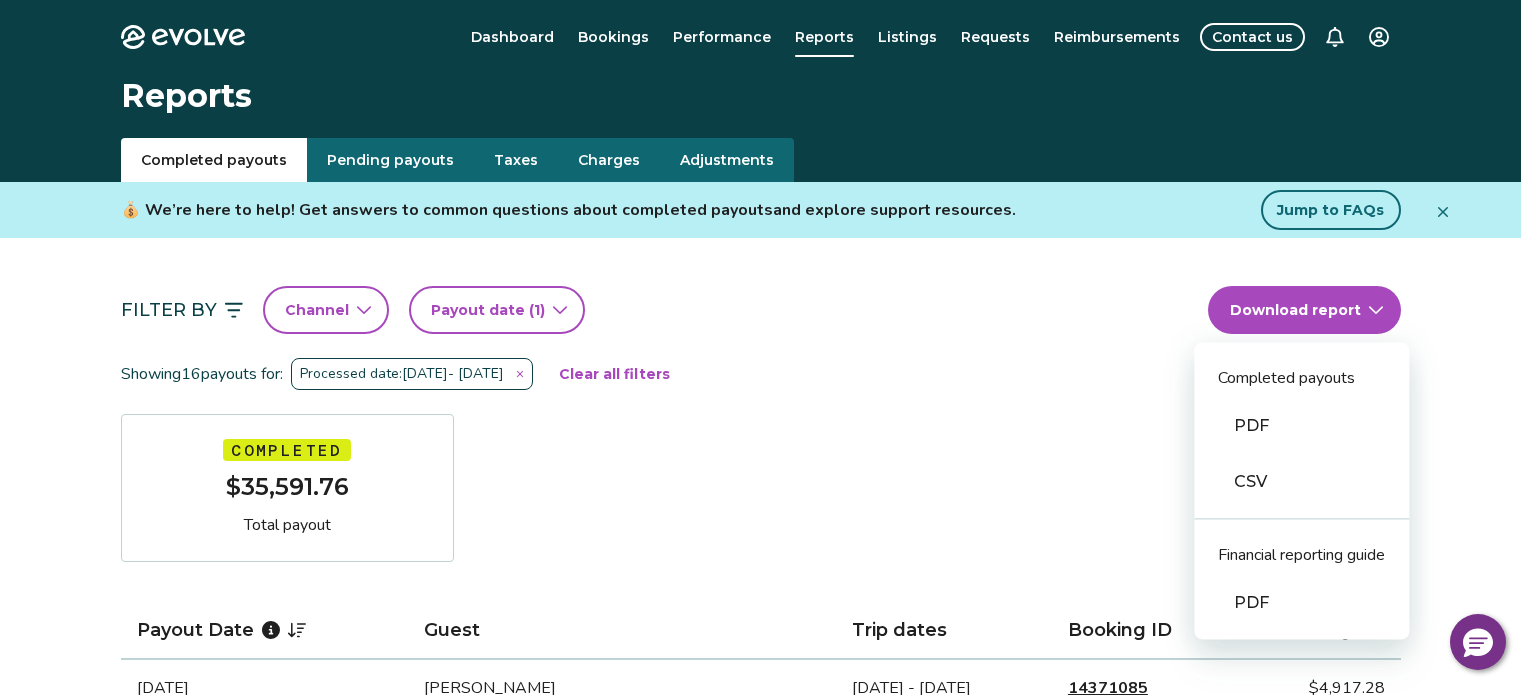 click on "CSV" at bounding box center (1301, 482) 